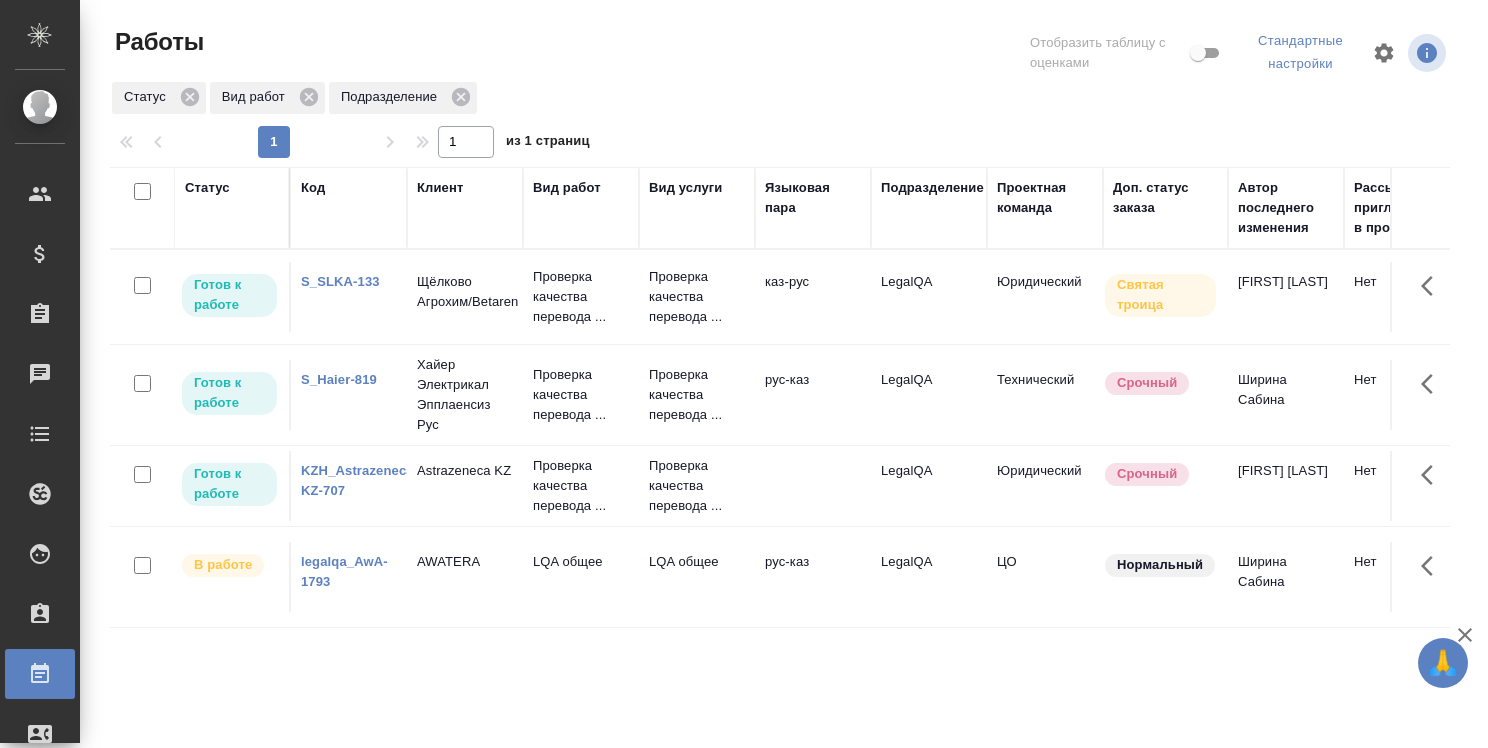 scroll, scrollTop: 0, scrollLeft: 0, axis: both 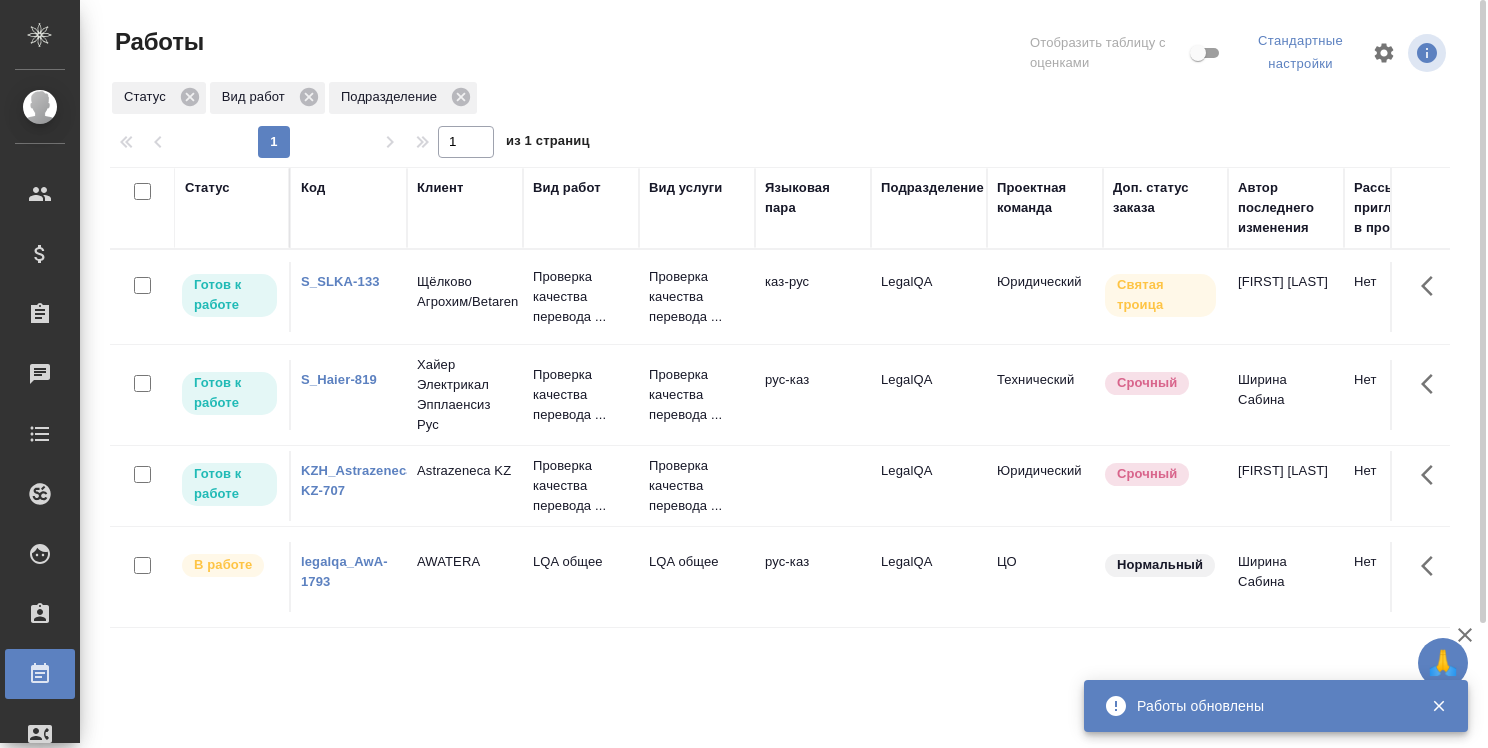click on "legalqa_AwA-1793" at bounding box center [344, 571] 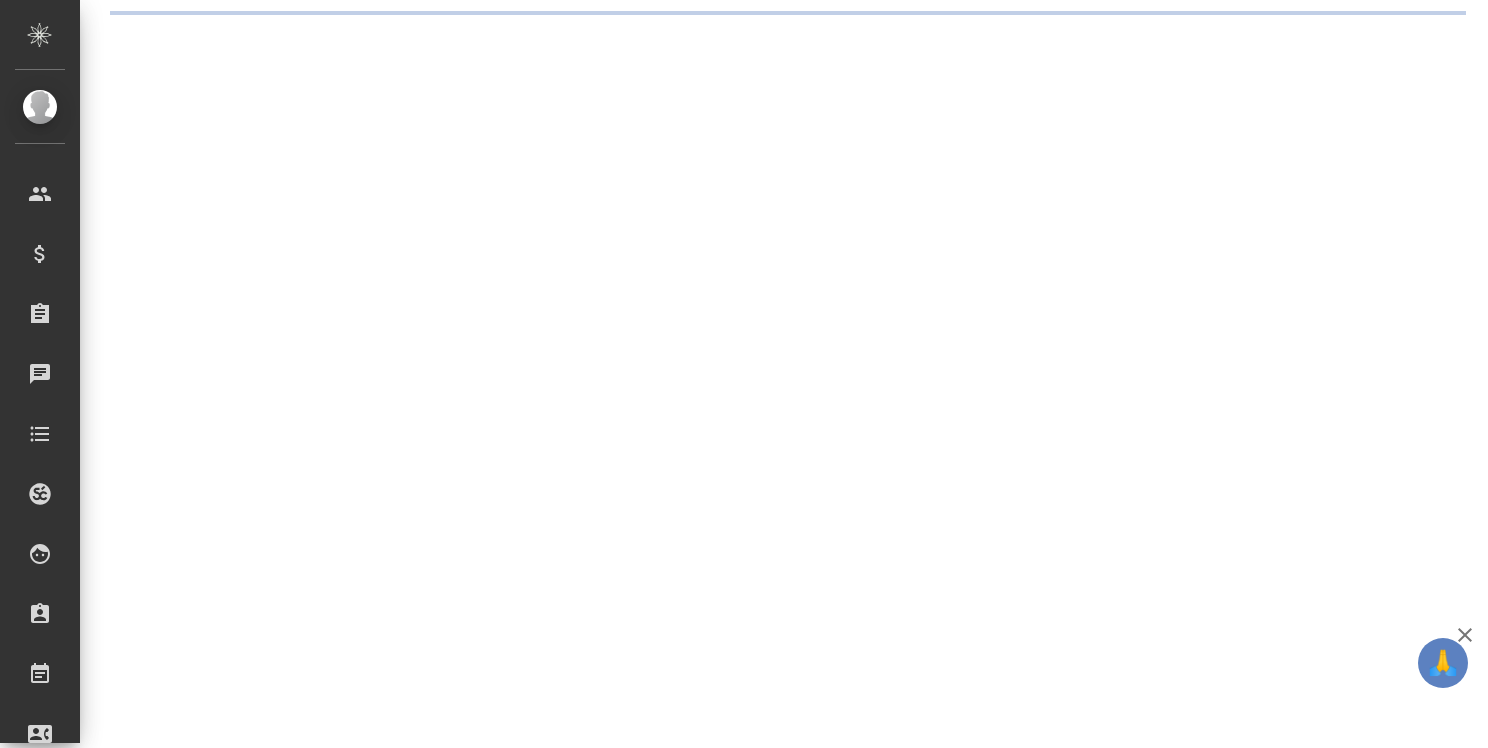 scroll, scrollTop: 0, scrollLeft: 0, axis: both 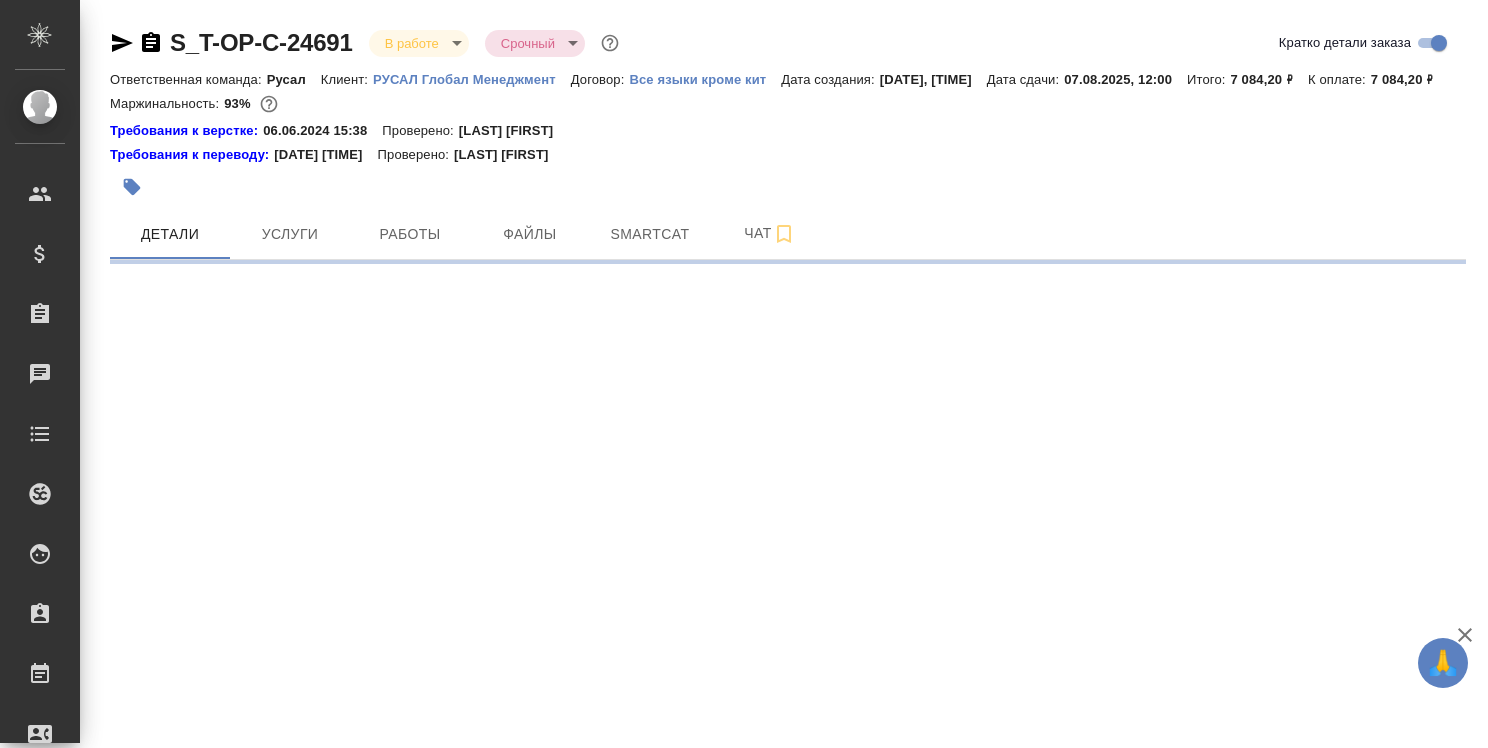 select on "RU" 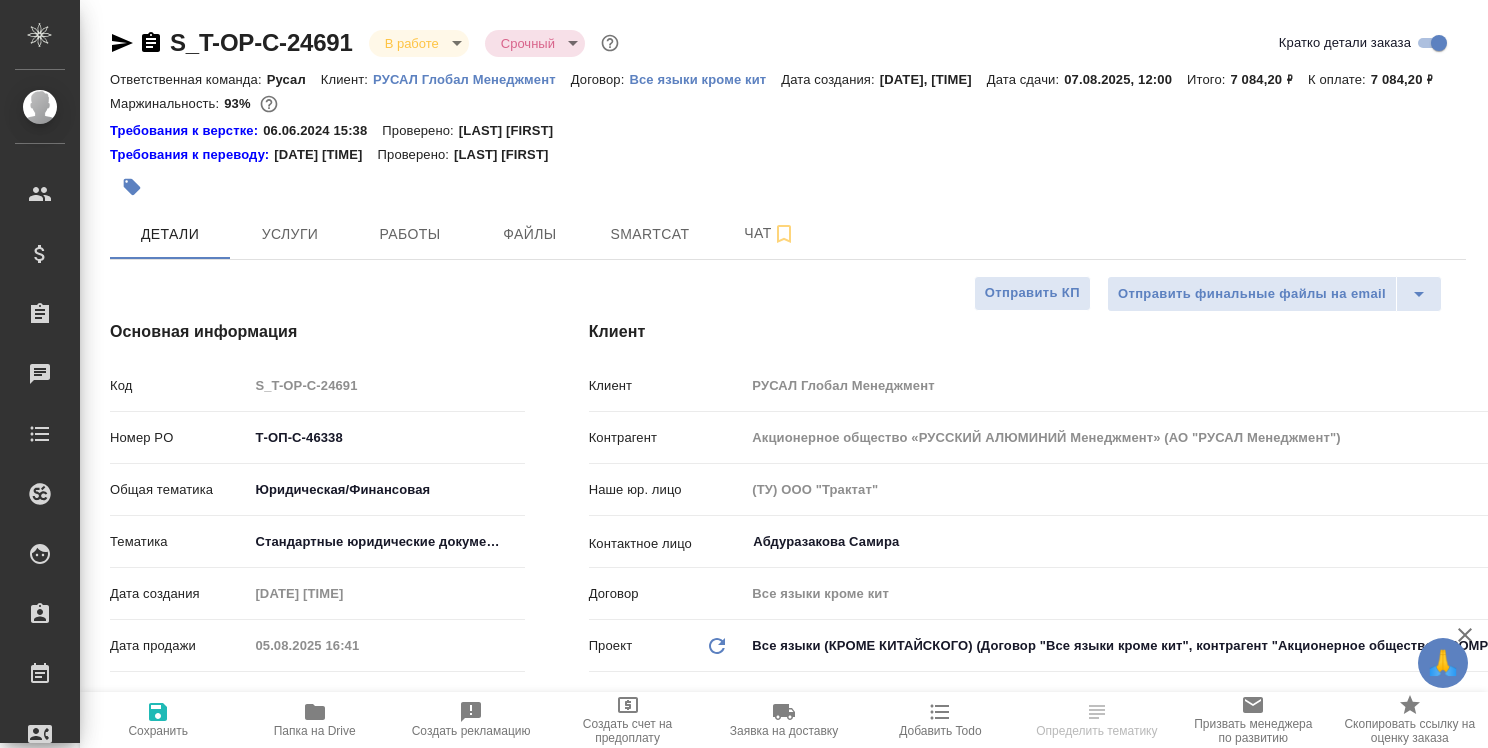 type on "x" 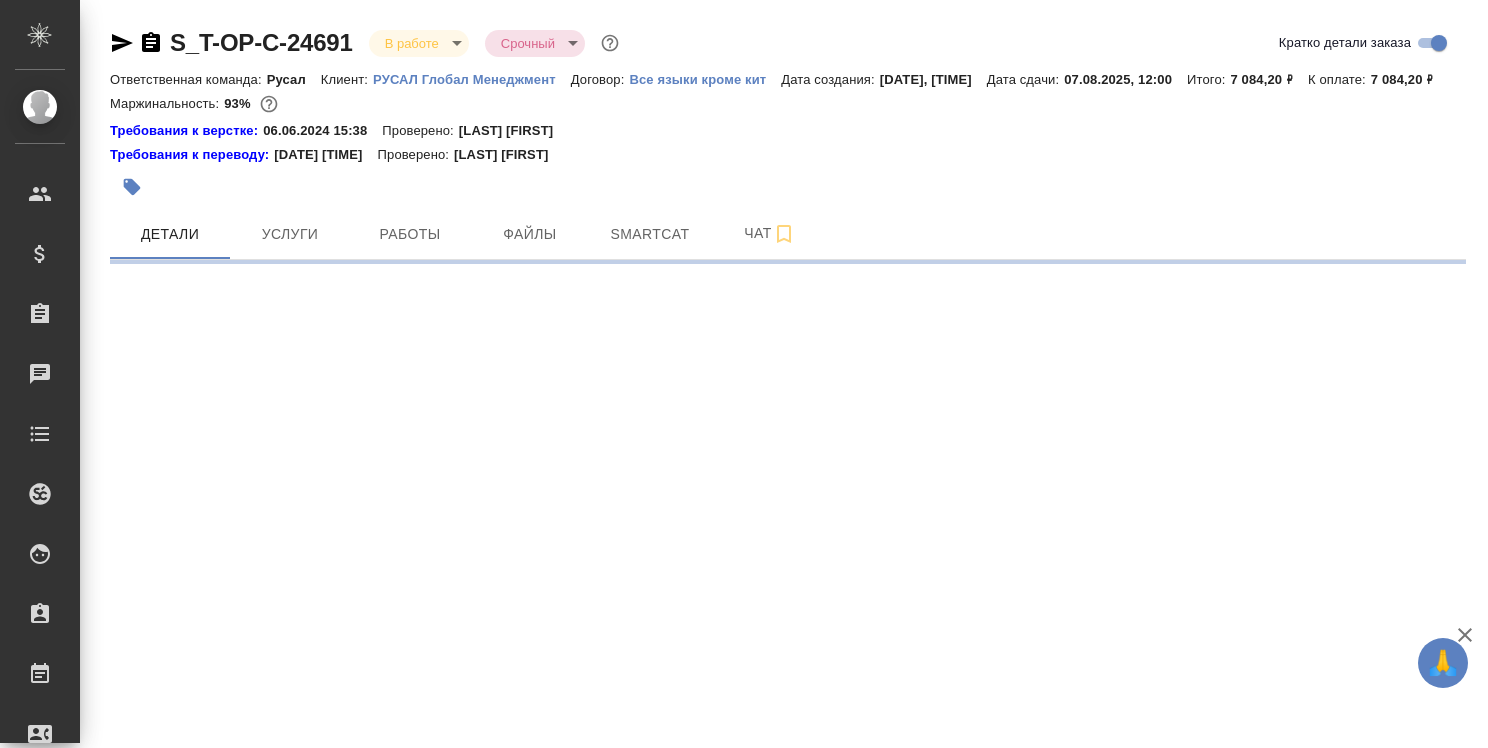 select on "RU" 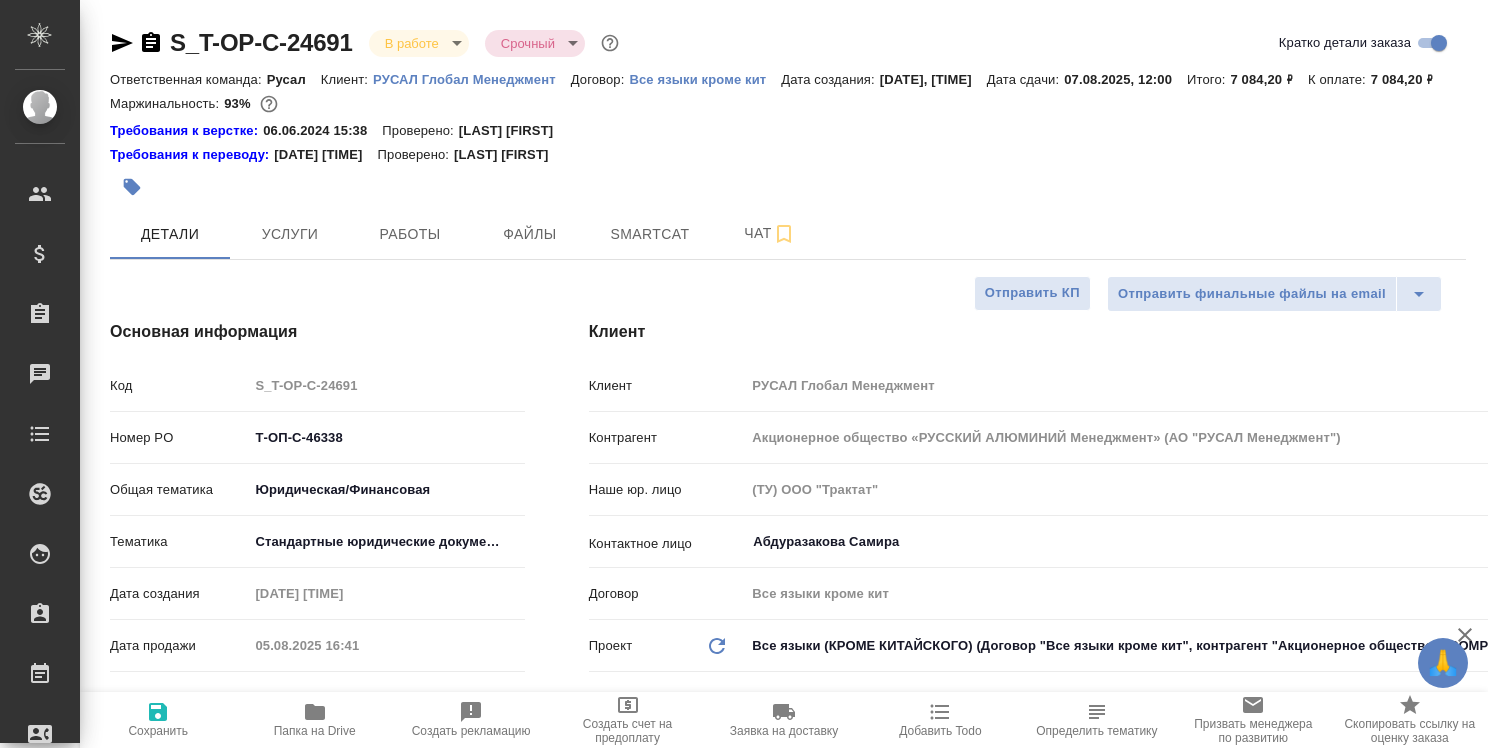 type on "x" 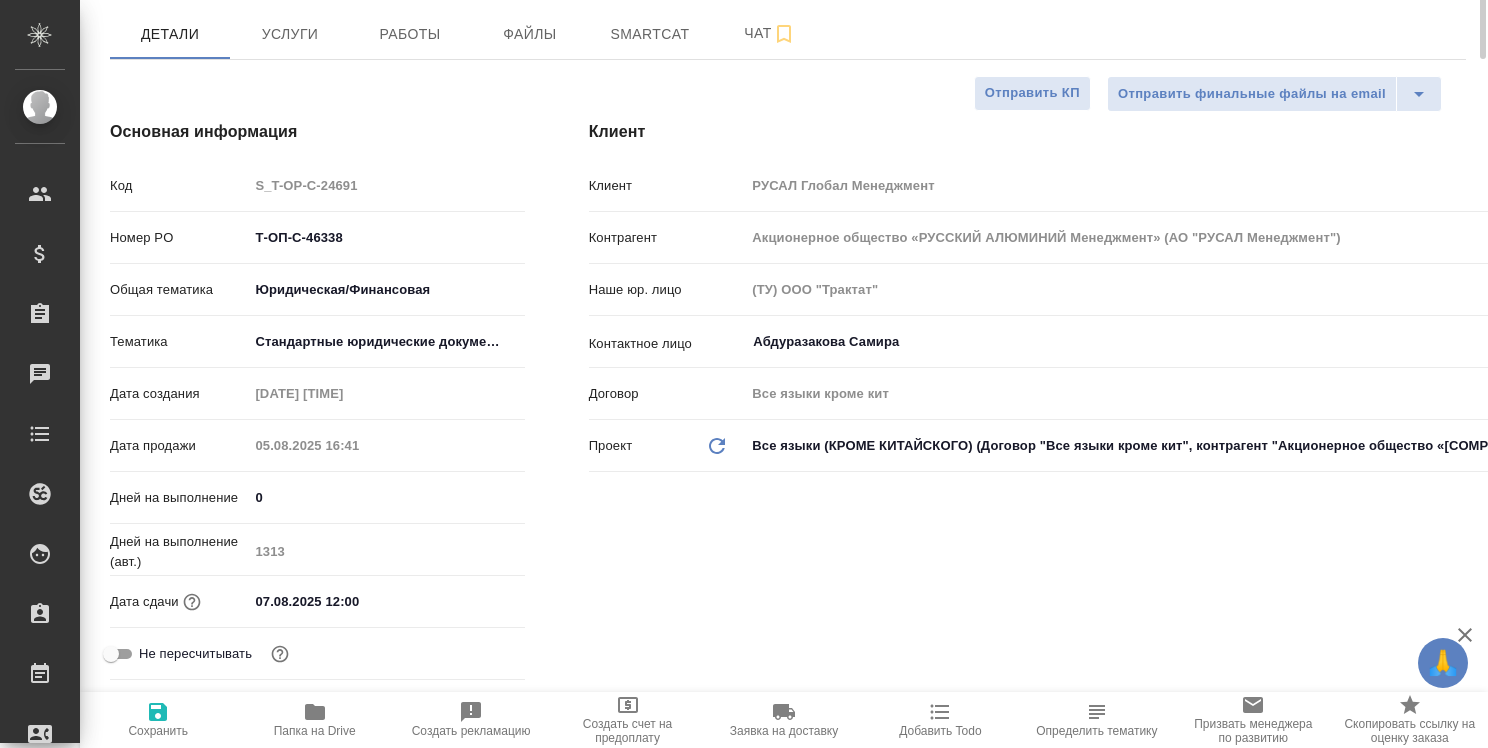 scroll, scrollTop: 0, scrollLeft: 0, axis: both 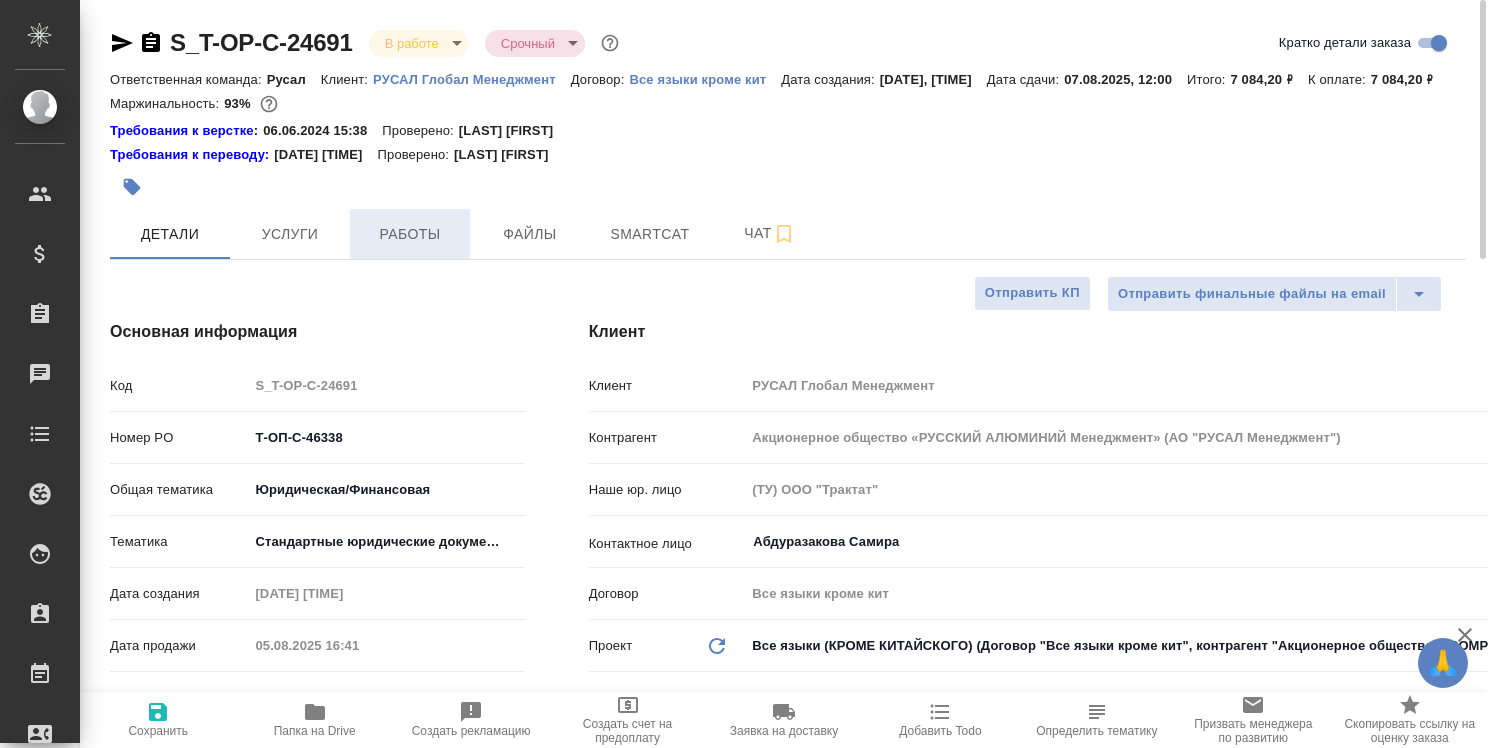 click on "Работы" at bounding box center [410, 234] 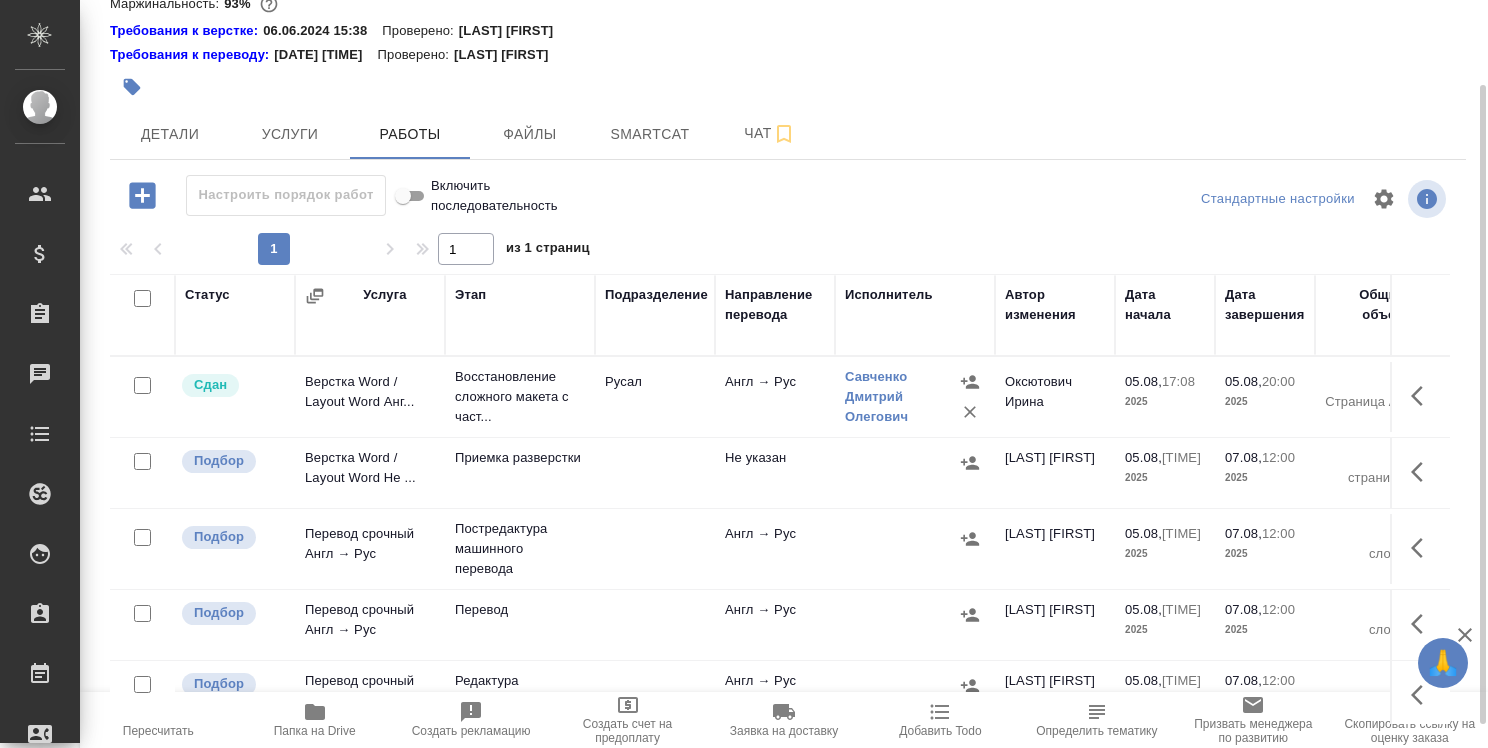 scroll, scrollTop: 127, scrollLeft: 0, axis: vertical 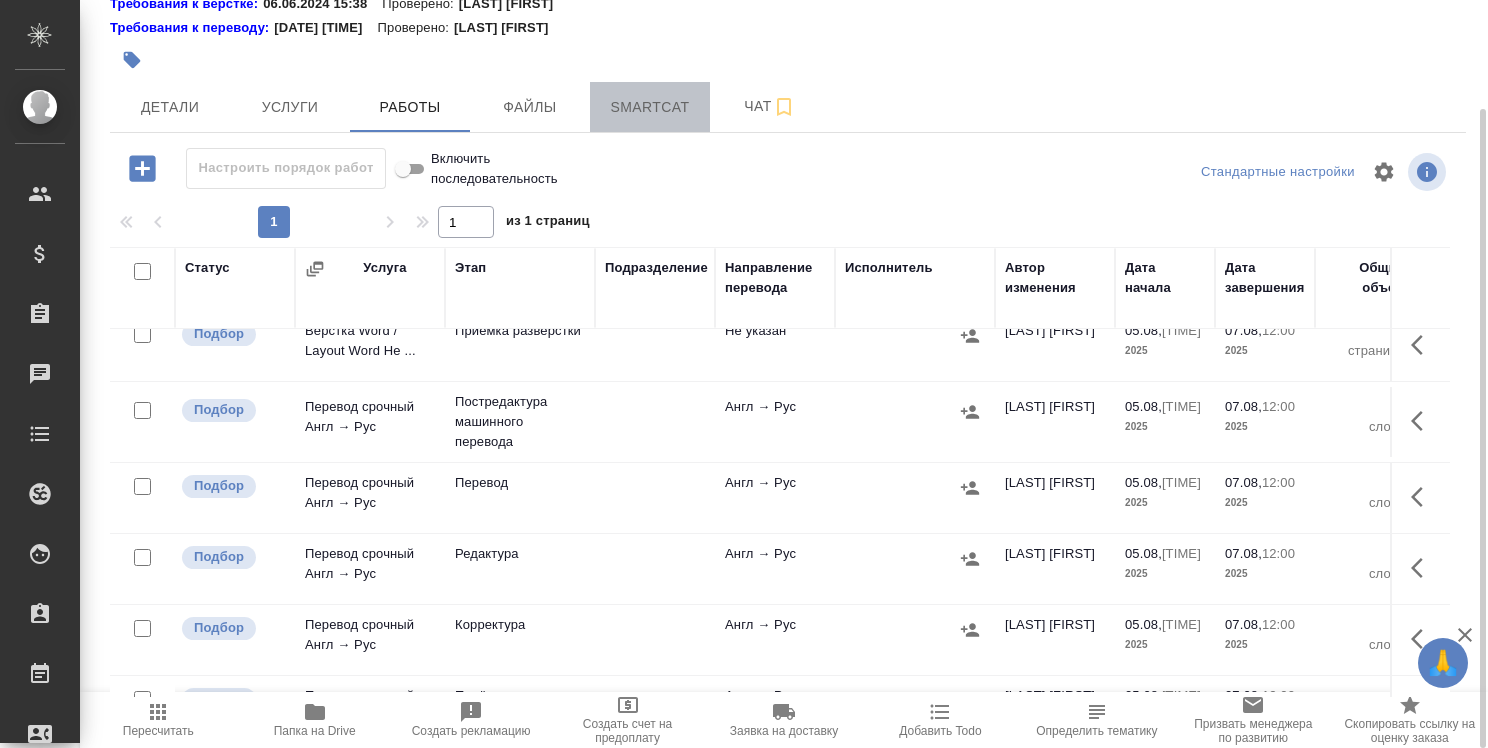 click on "Smartcat" at bounding box center [650, 107] 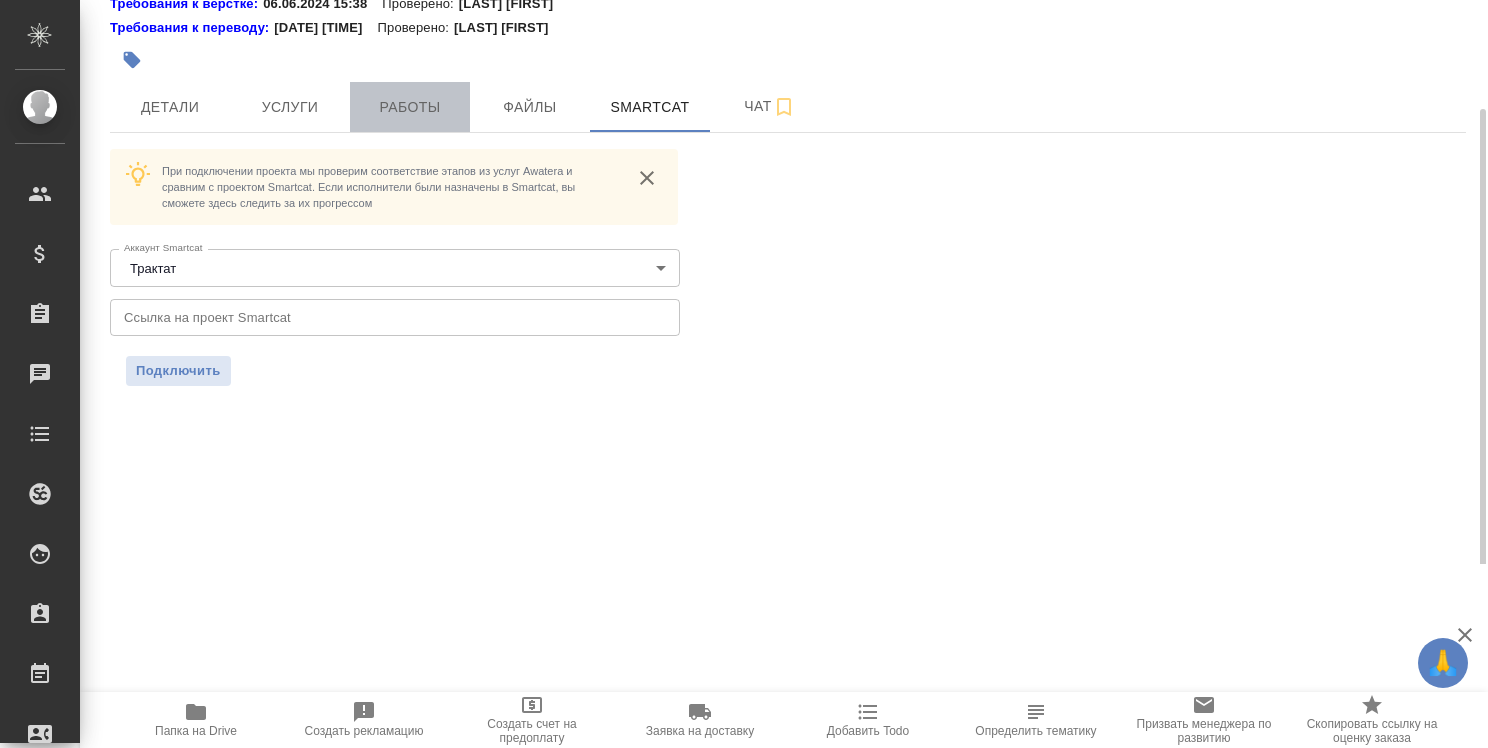 click on "Работы" at bounding box center [410, 107] 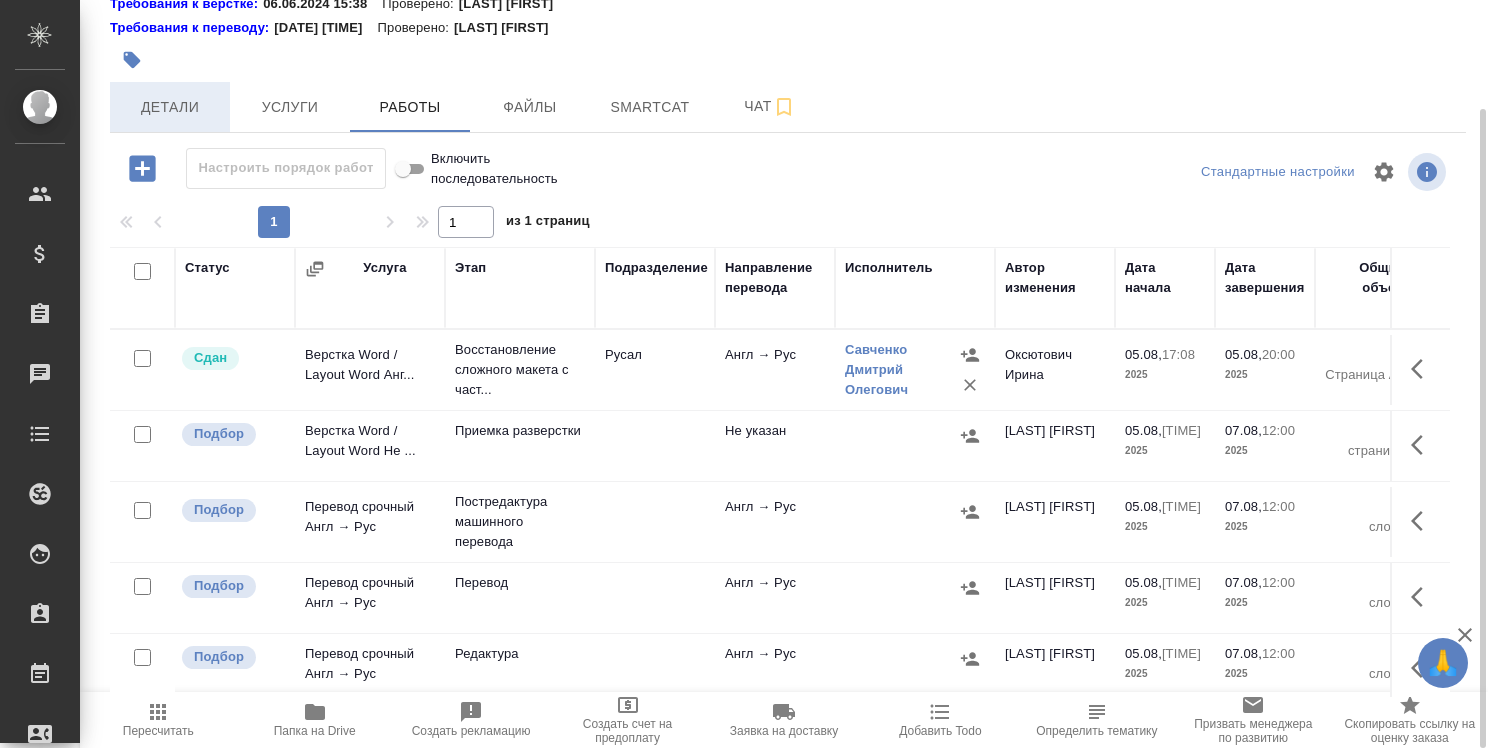 click on "Детали" at bounding box center (170, 107) 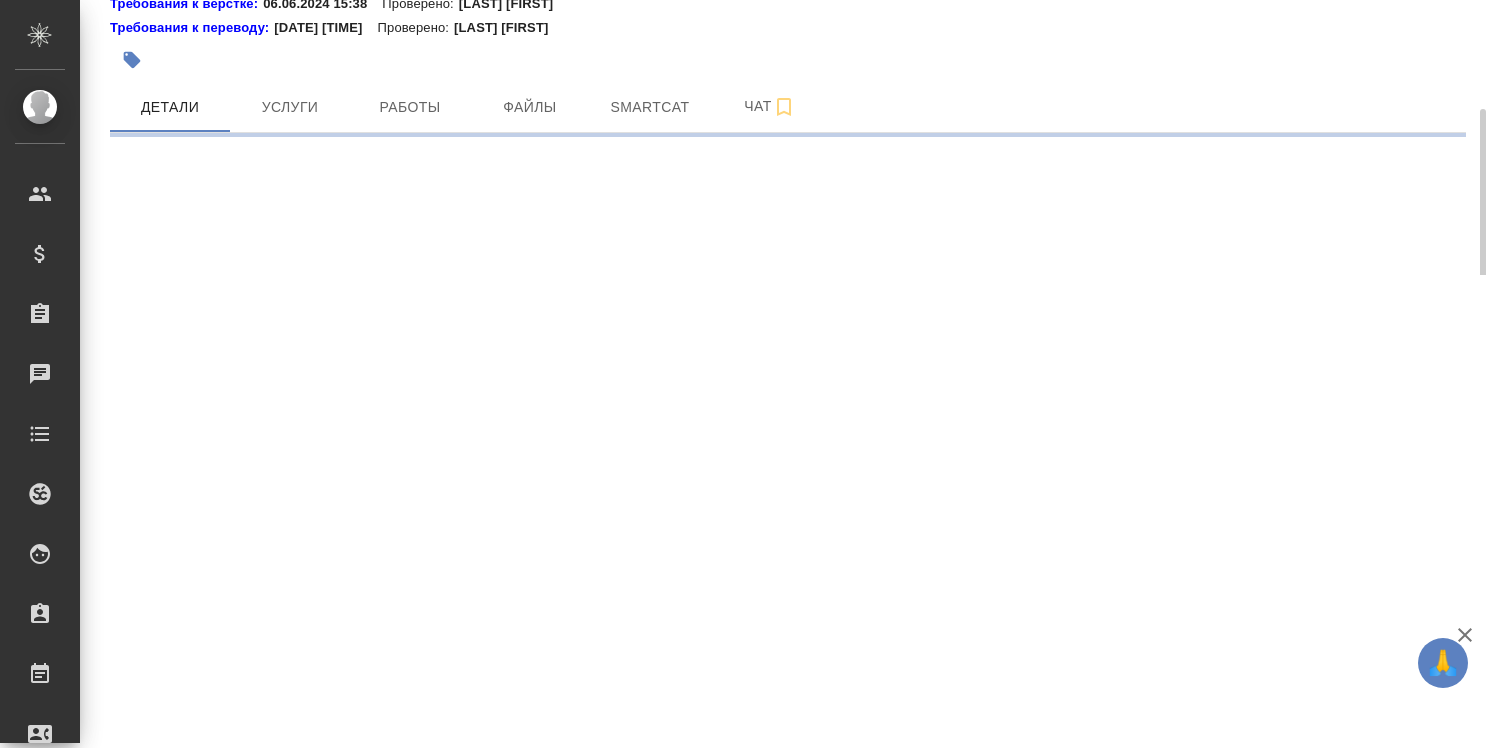 select on "RU" 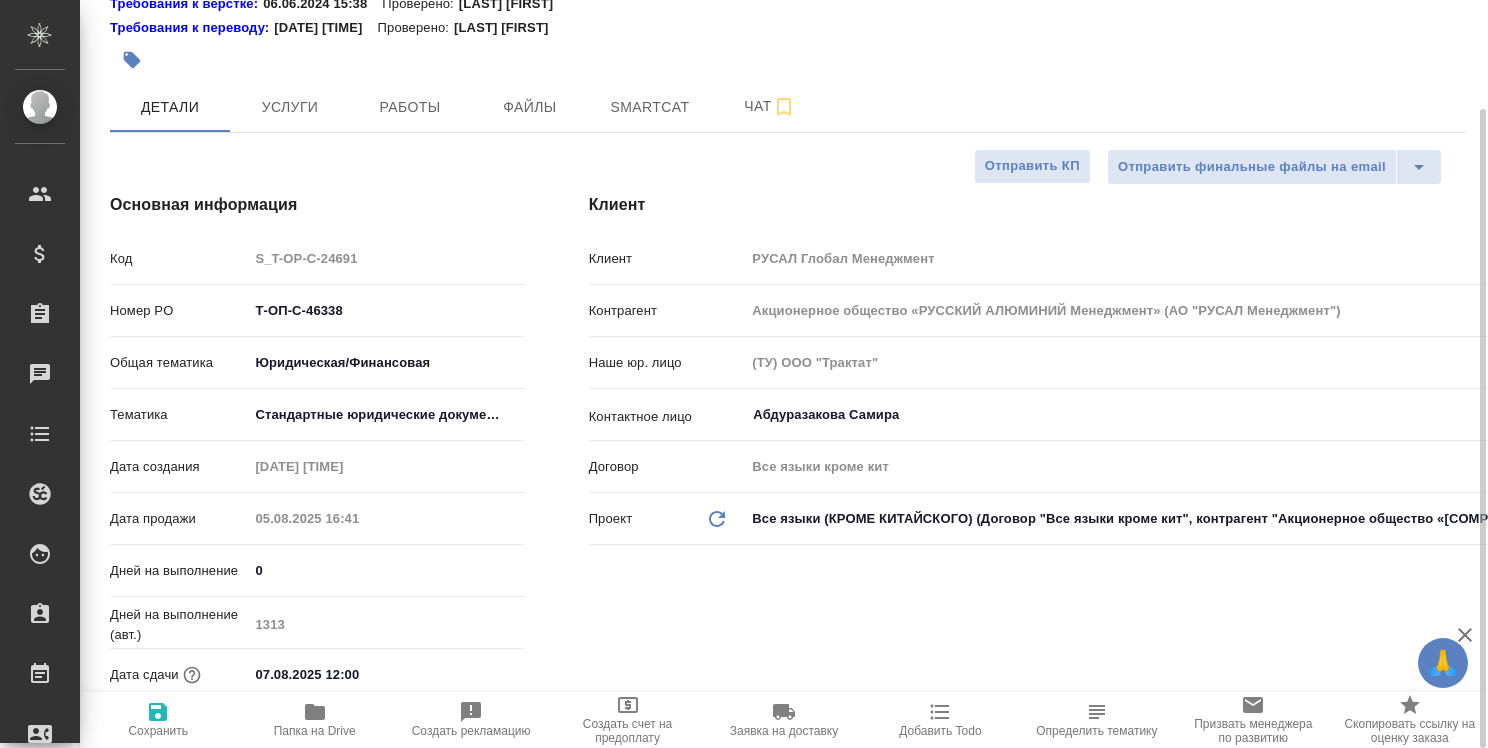 type on "x" 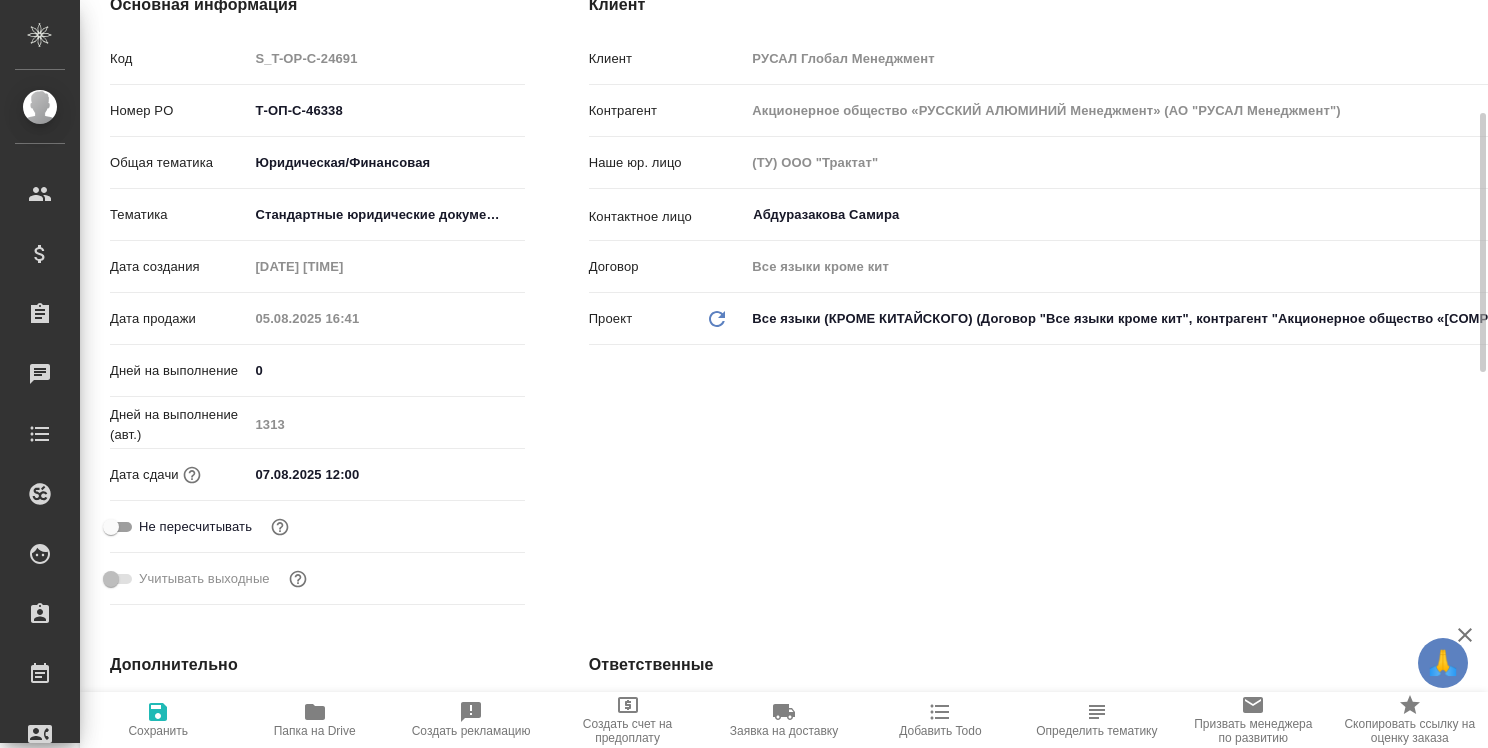 scroll, scrollTop: 0, scrollLeft: 0, axis: both 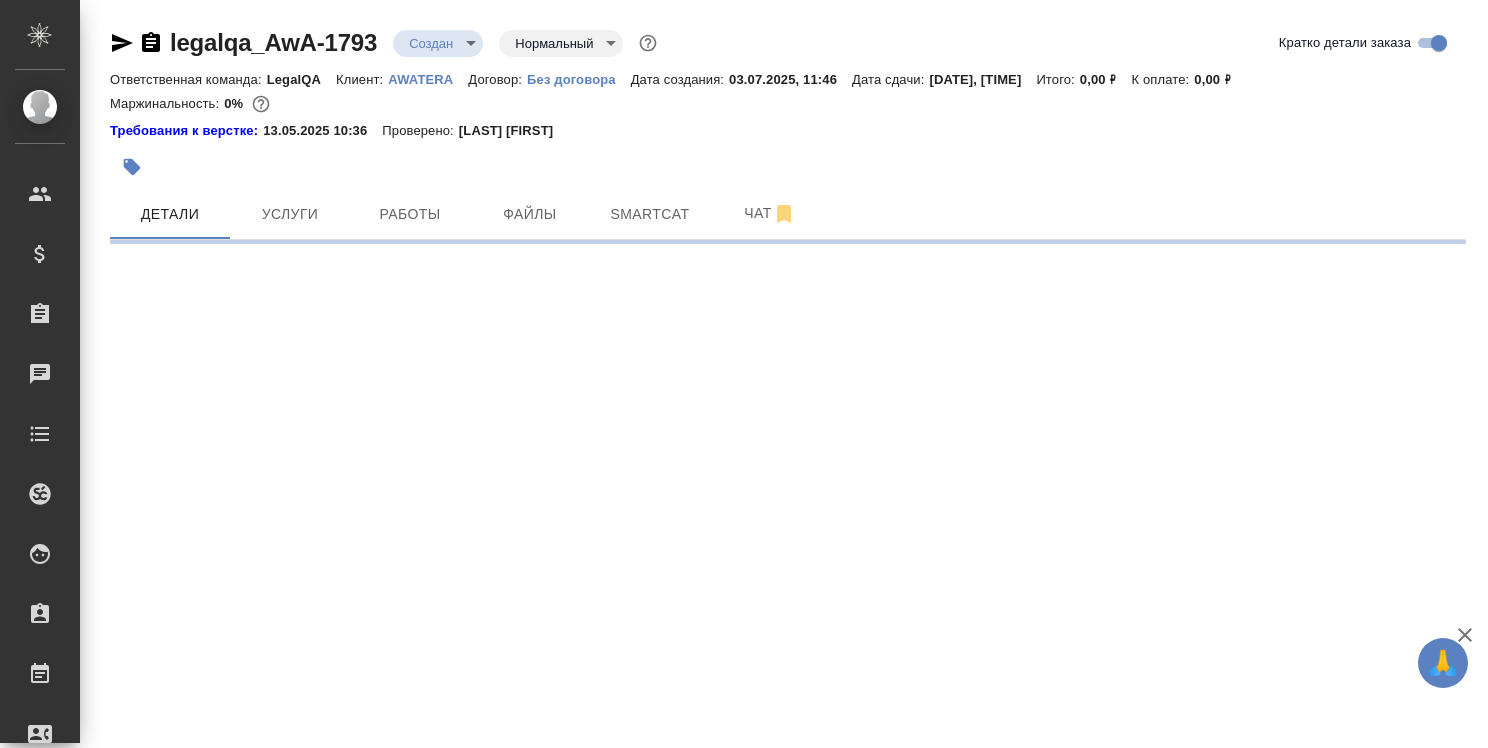 select on "RU" 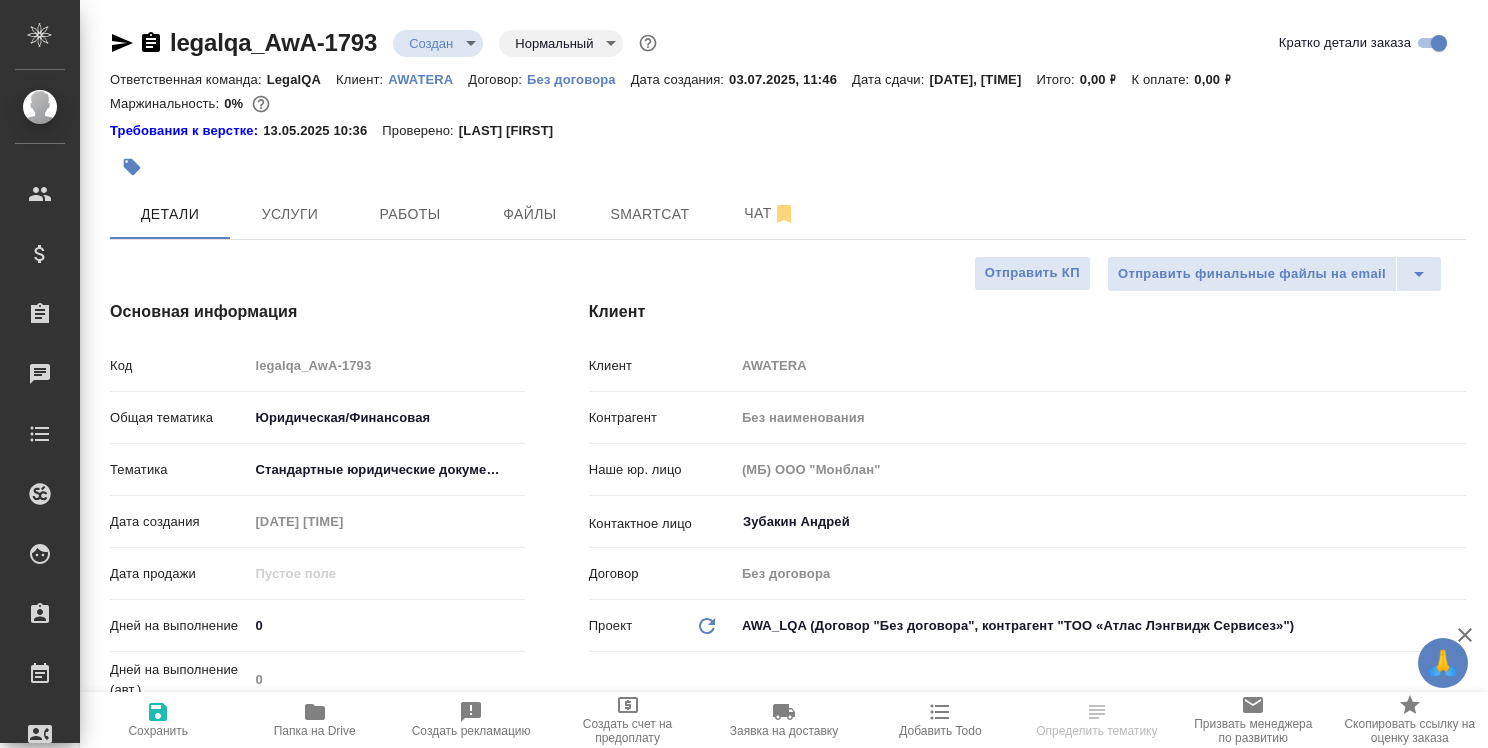 type on "x" 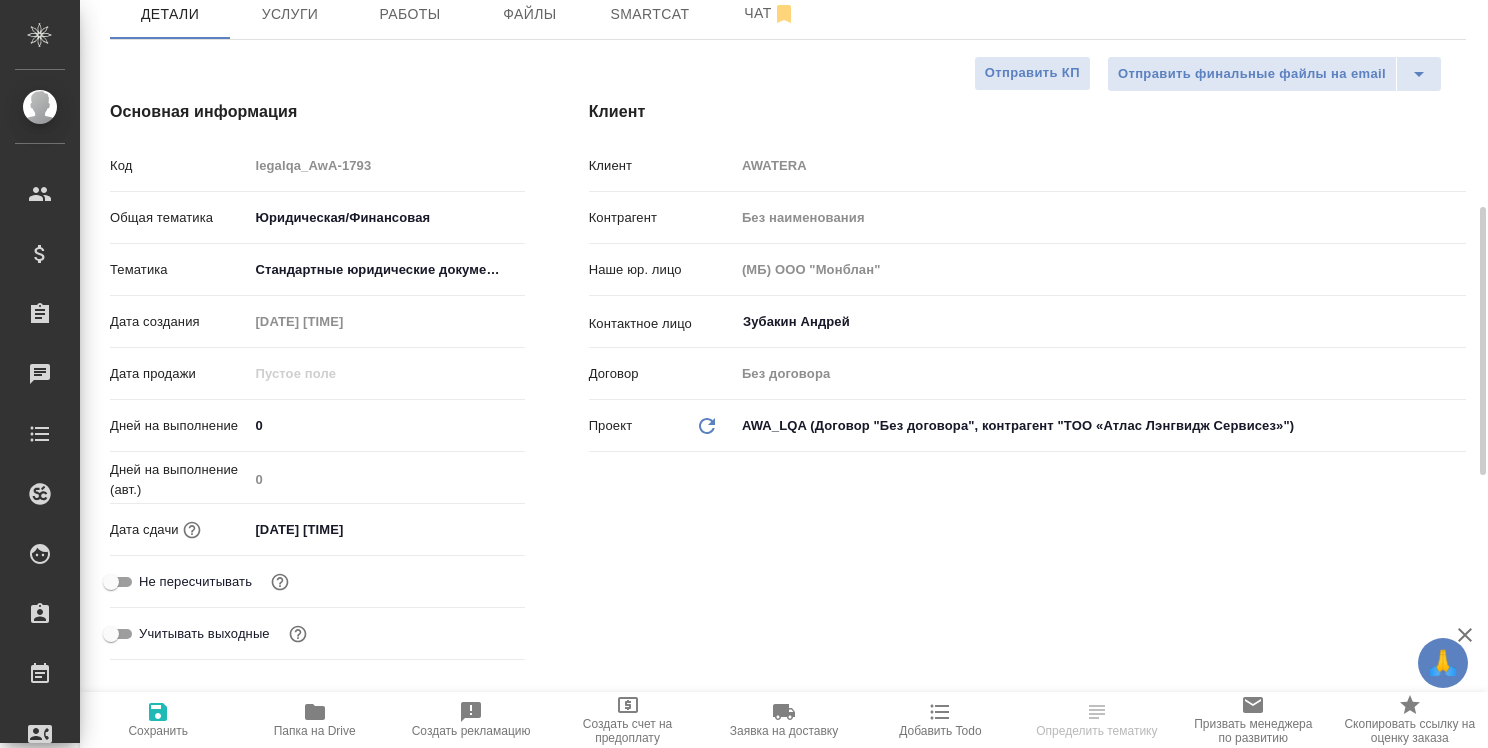 scroll, scrollTop: 300, scrollLeft: 0, axis: vertical 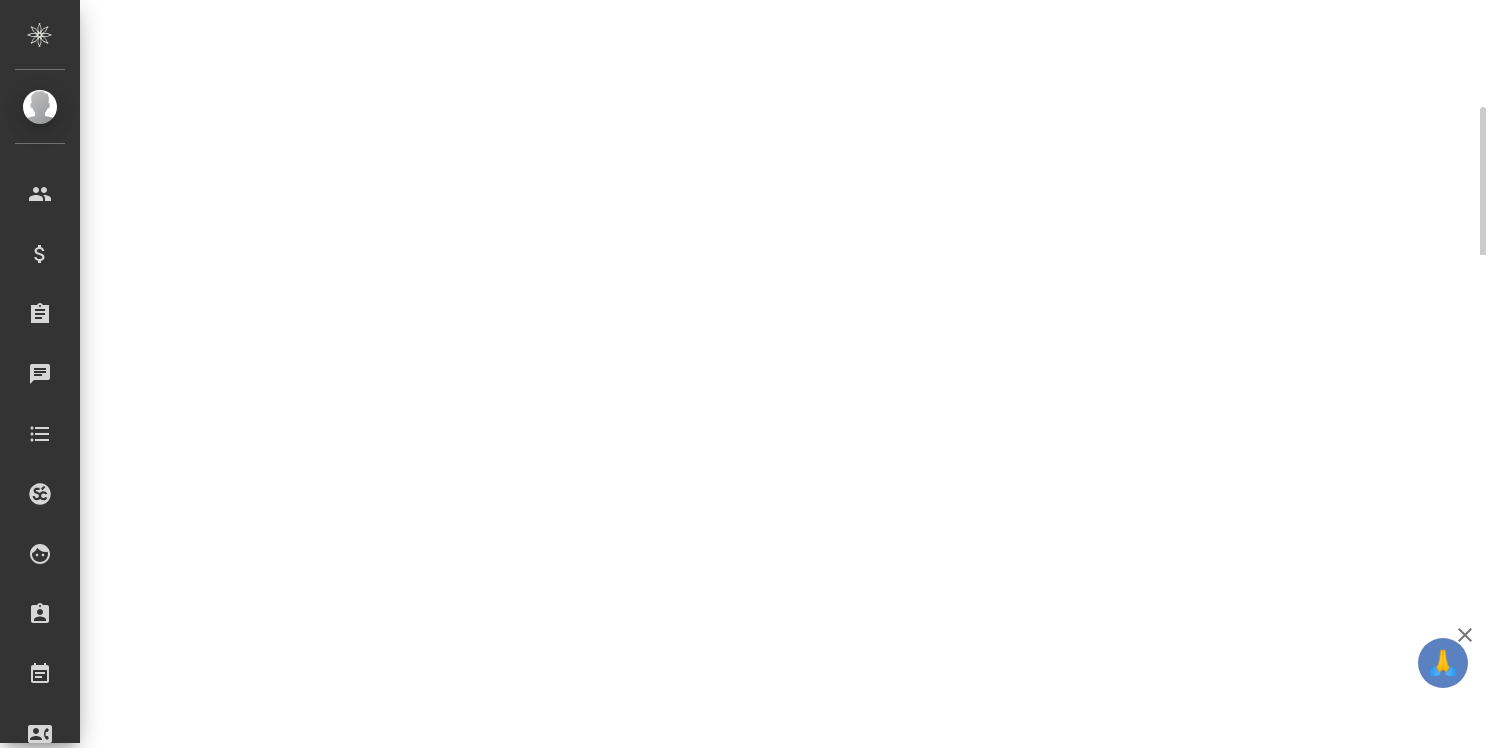 select on "RU" 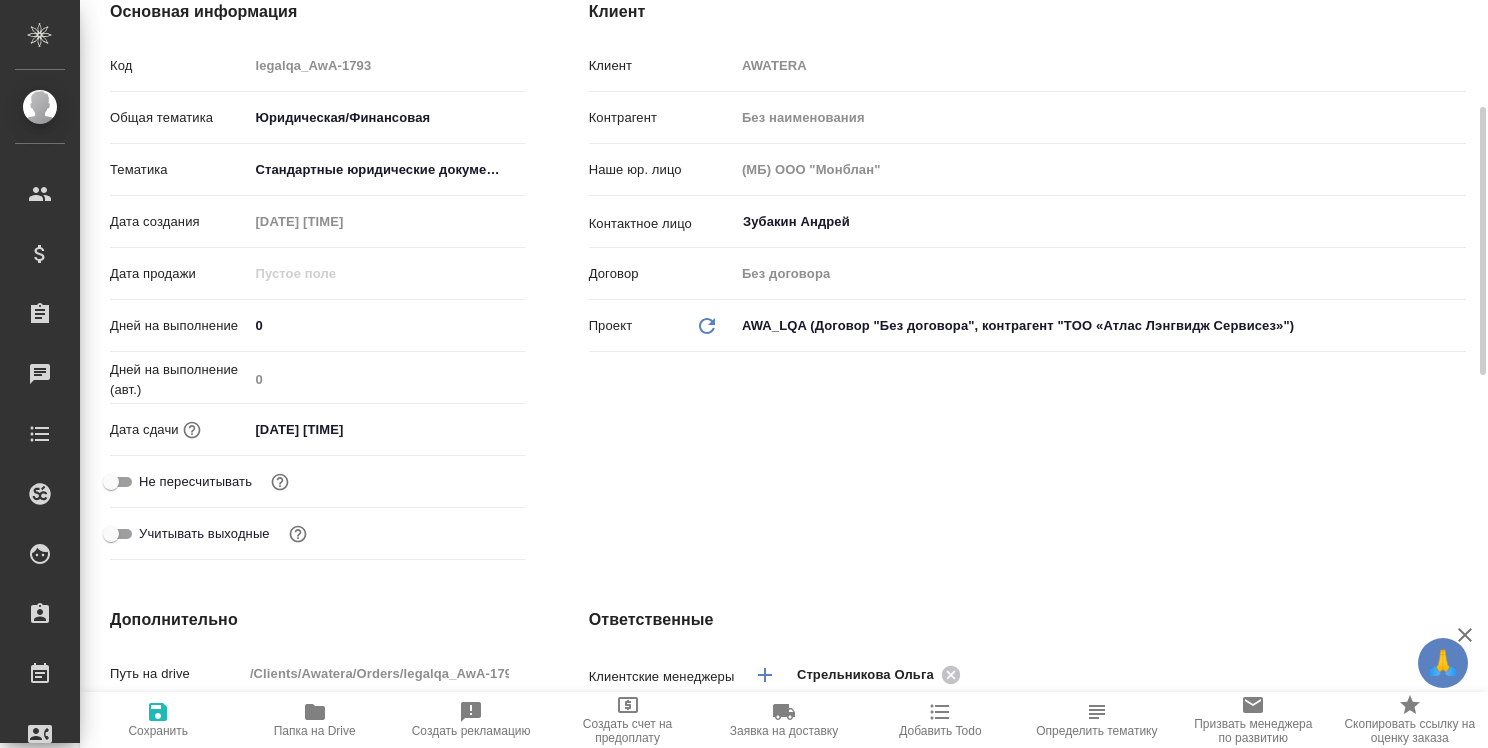 type on "x" 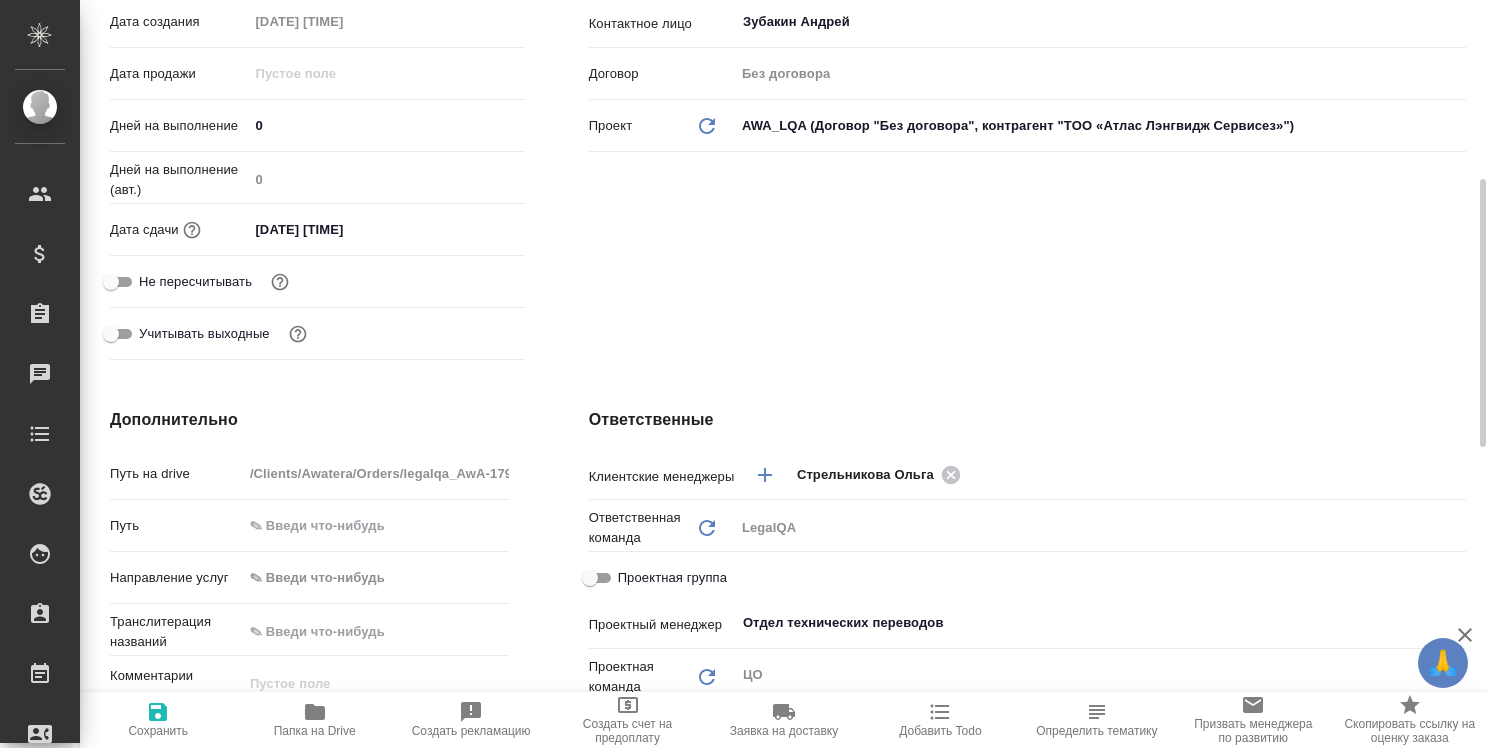 scroll, scrollTop: 900, scrollLeft: 0, axis: vertical 